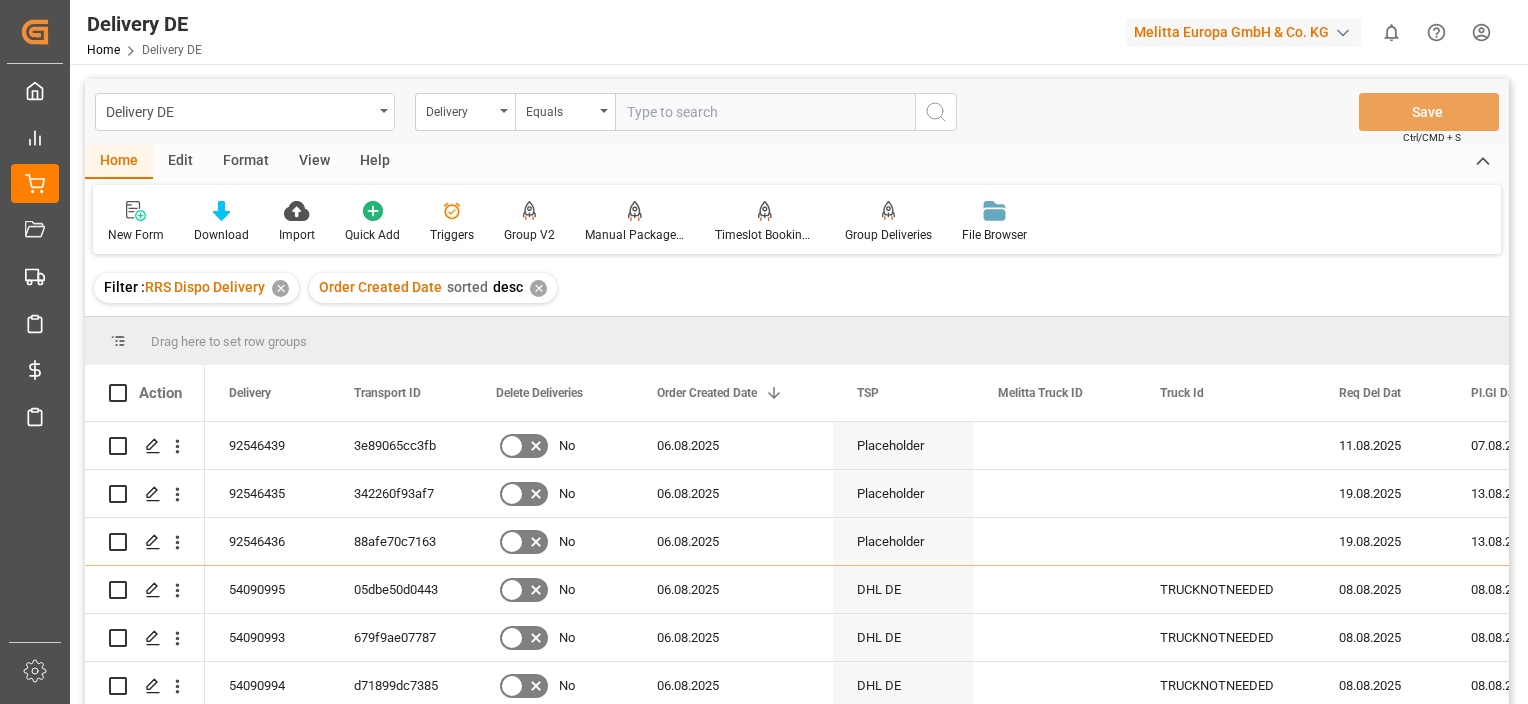 scroll, scrollTop: 0, scrollLeft: 0, axis: both 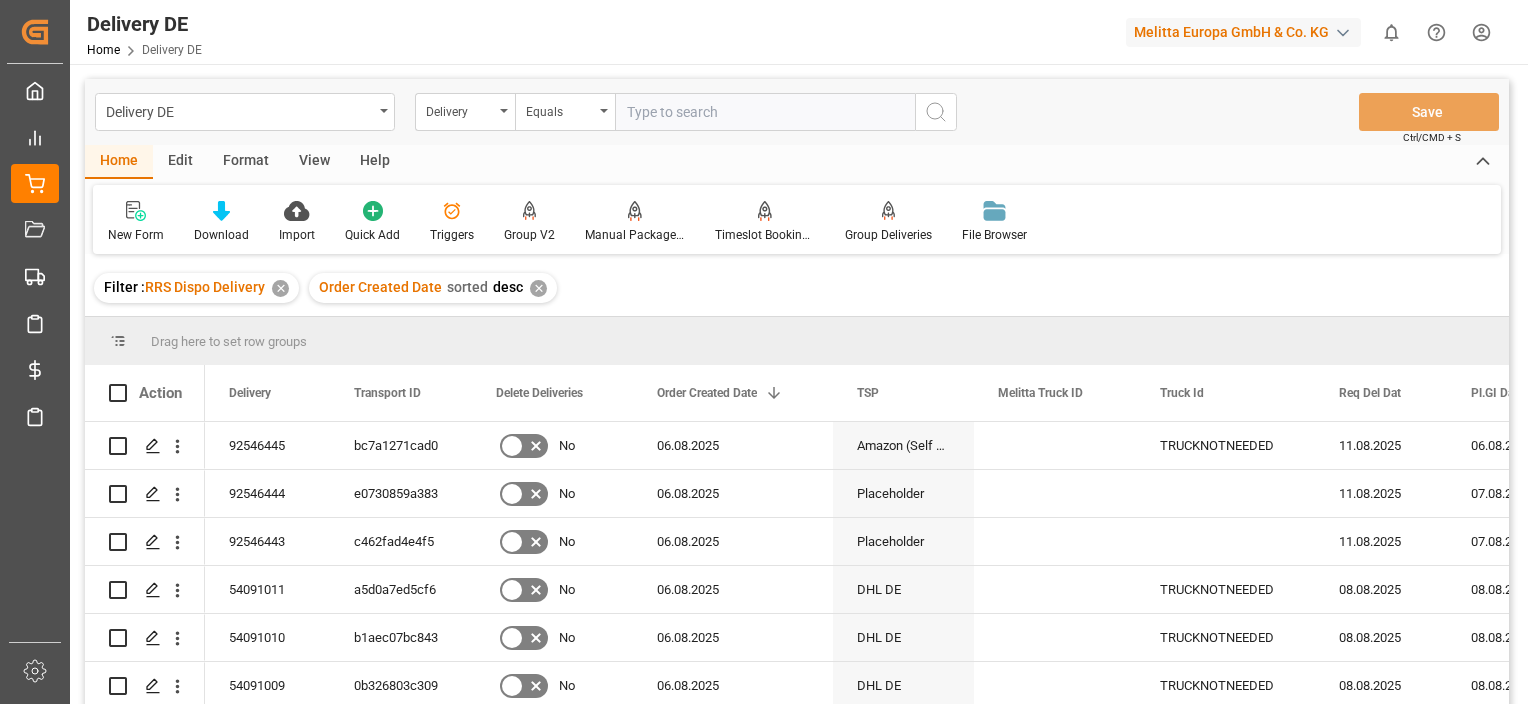 click on "Filter :  RRS Dispo Delivery ✕" at bounding box center (196, 288) 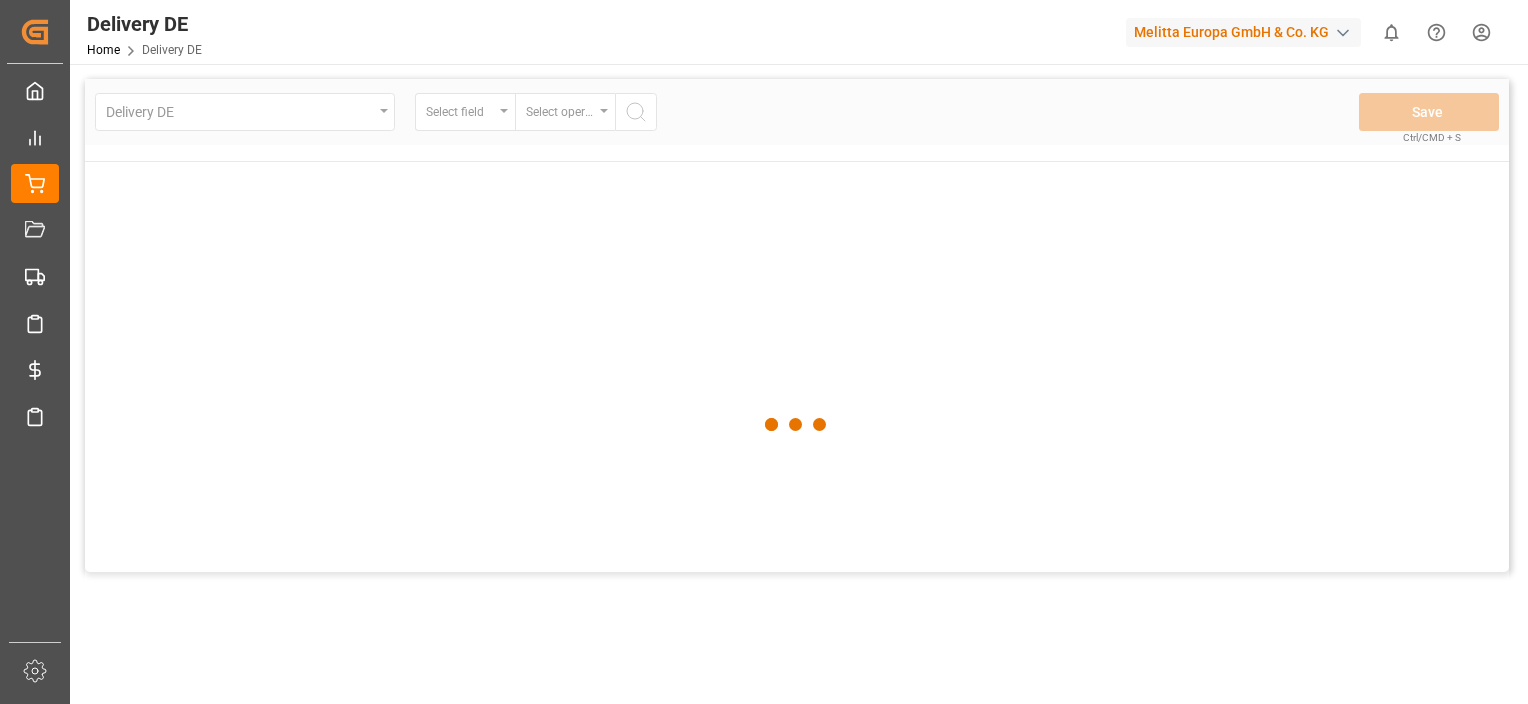 scroll, scrollTop: 0, scrollLeft: 0, axis: both 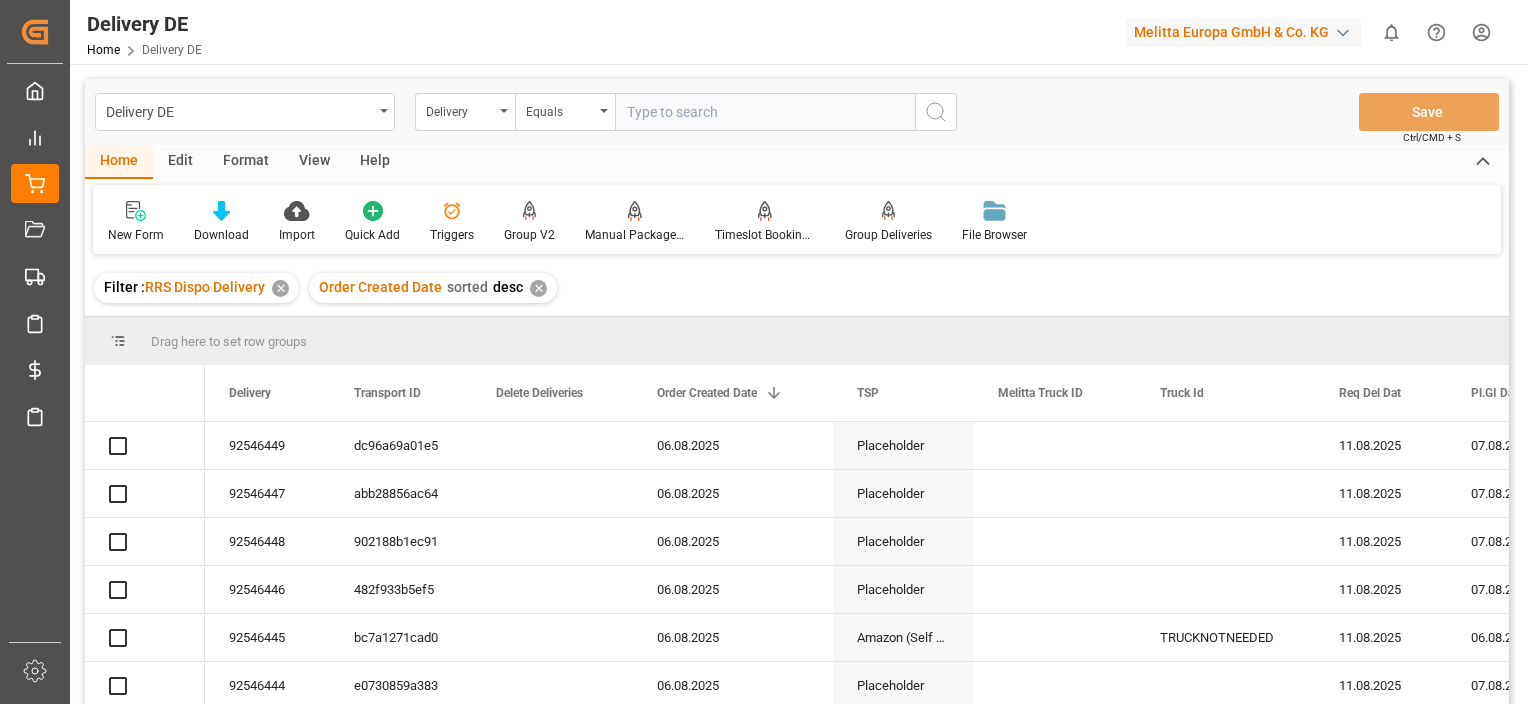 click on "✕" at bounding box center [538, 288] 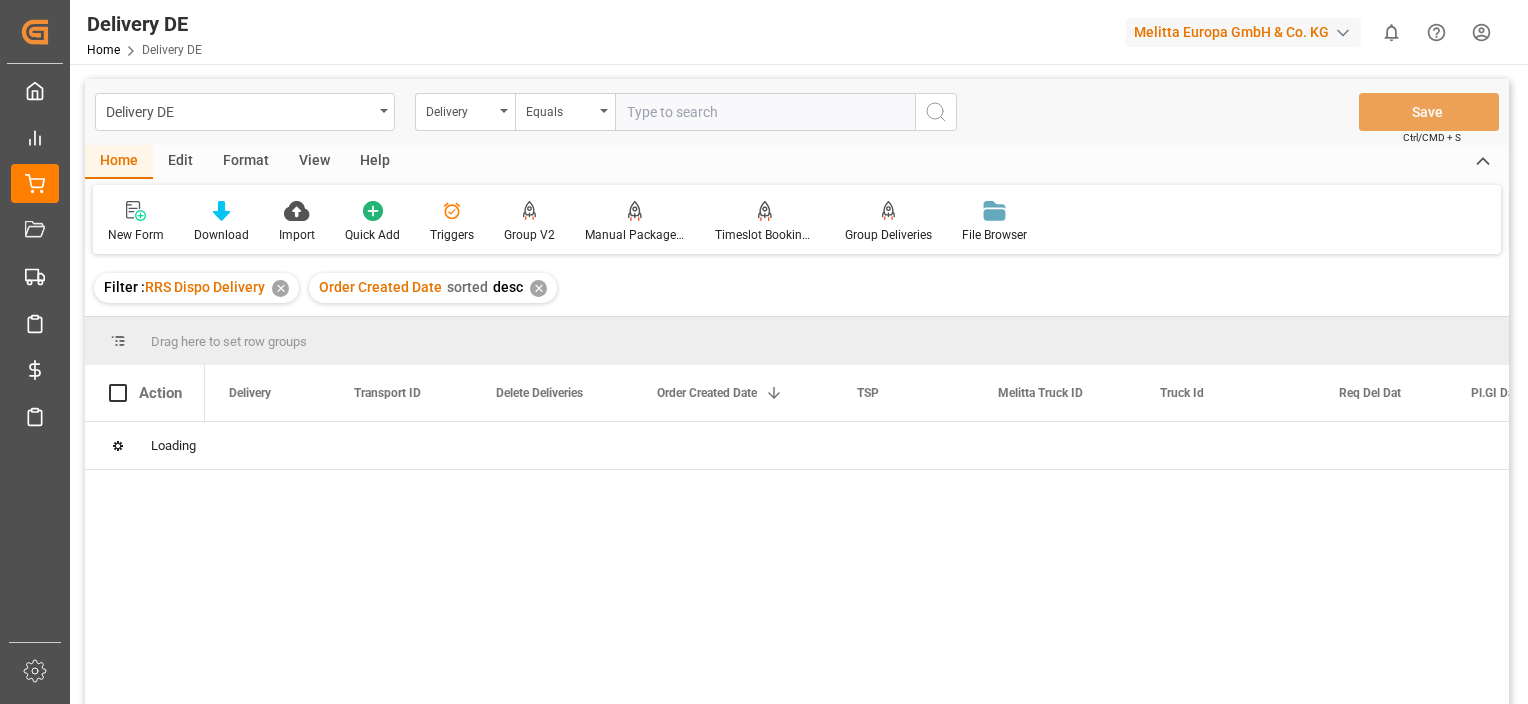 click on "✕" at bounding box center (280, 288) 